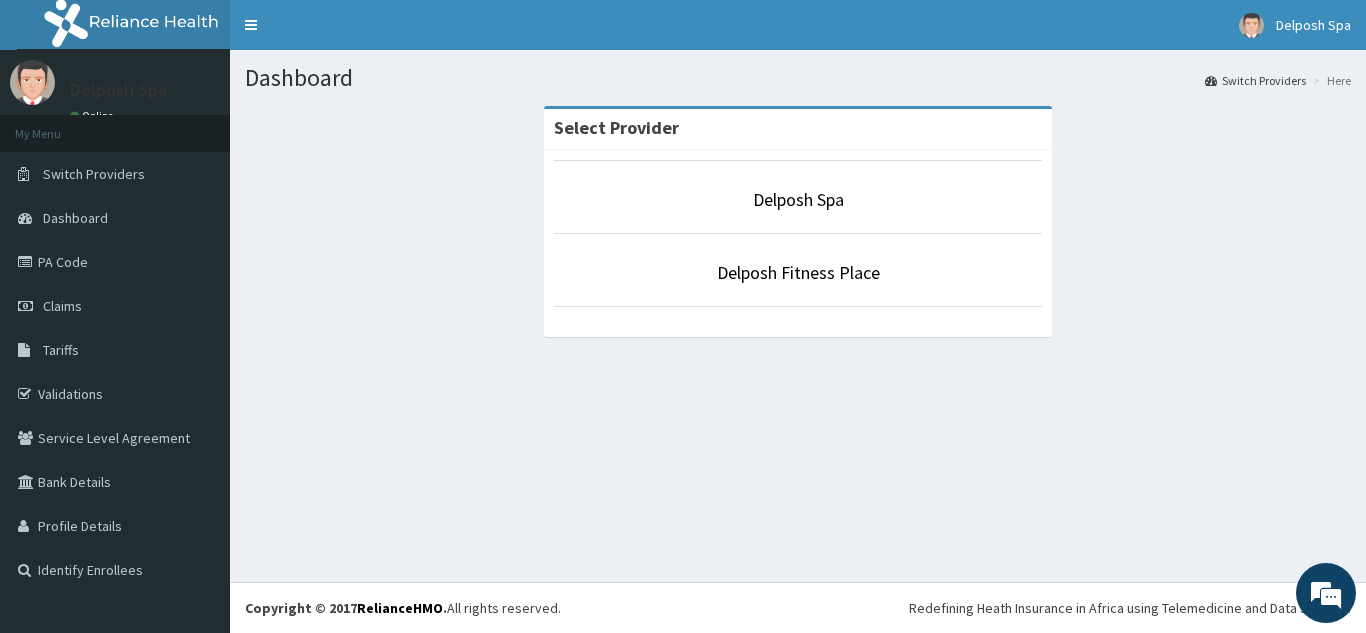 scroll, scrollTop: 0, scrollLeft: 0, axis: both 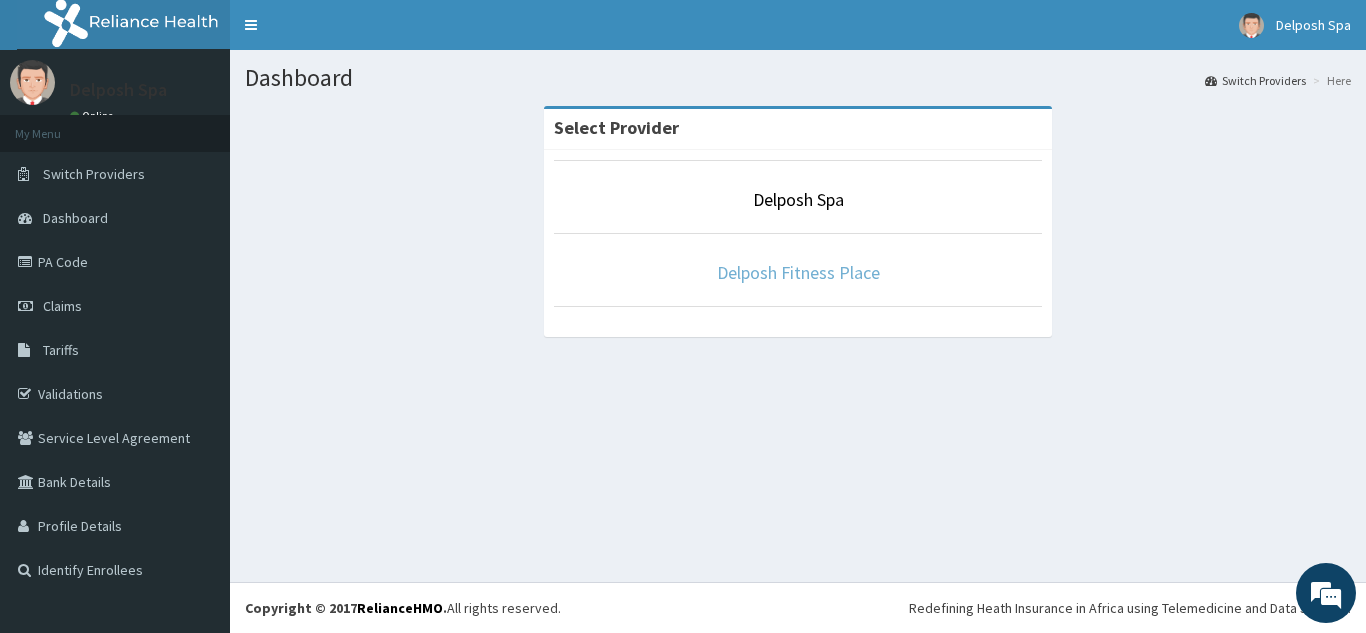 click on "Delposh Fitness Place" at bounding box center (798, 272) 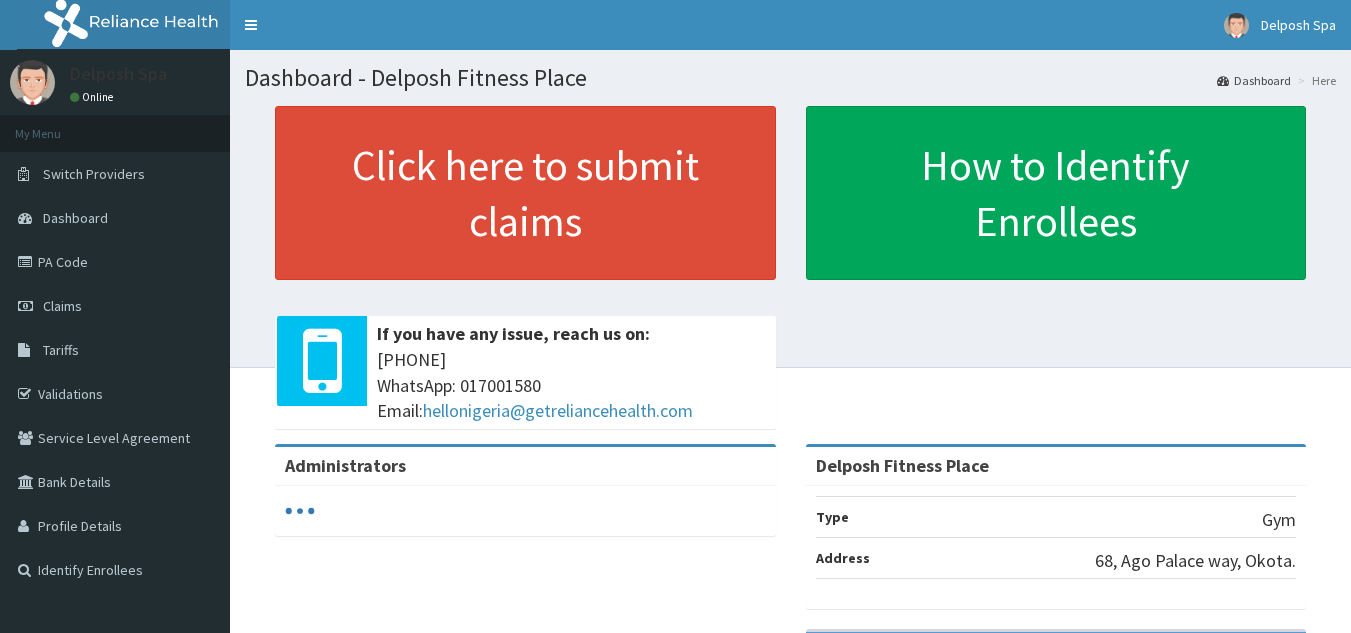 scroll, scrollTop: 0, scrollLeft: 0, axis: both 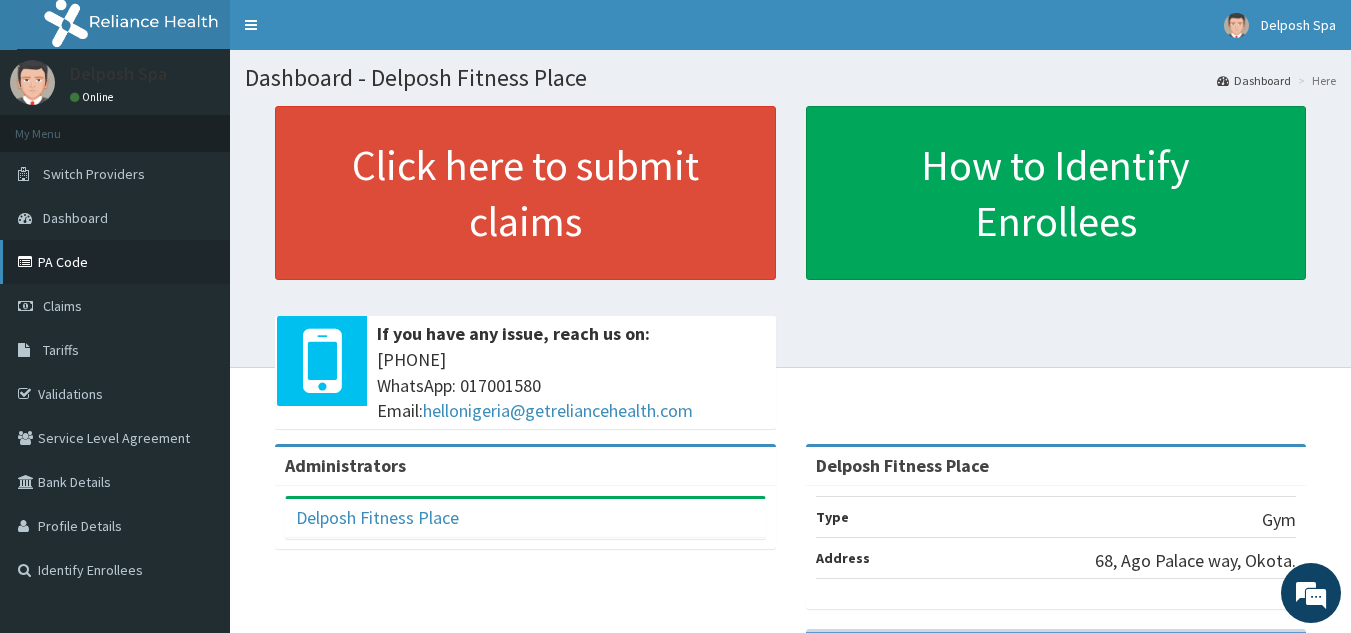 click on "PA Code" at bounding box center (115, 262) 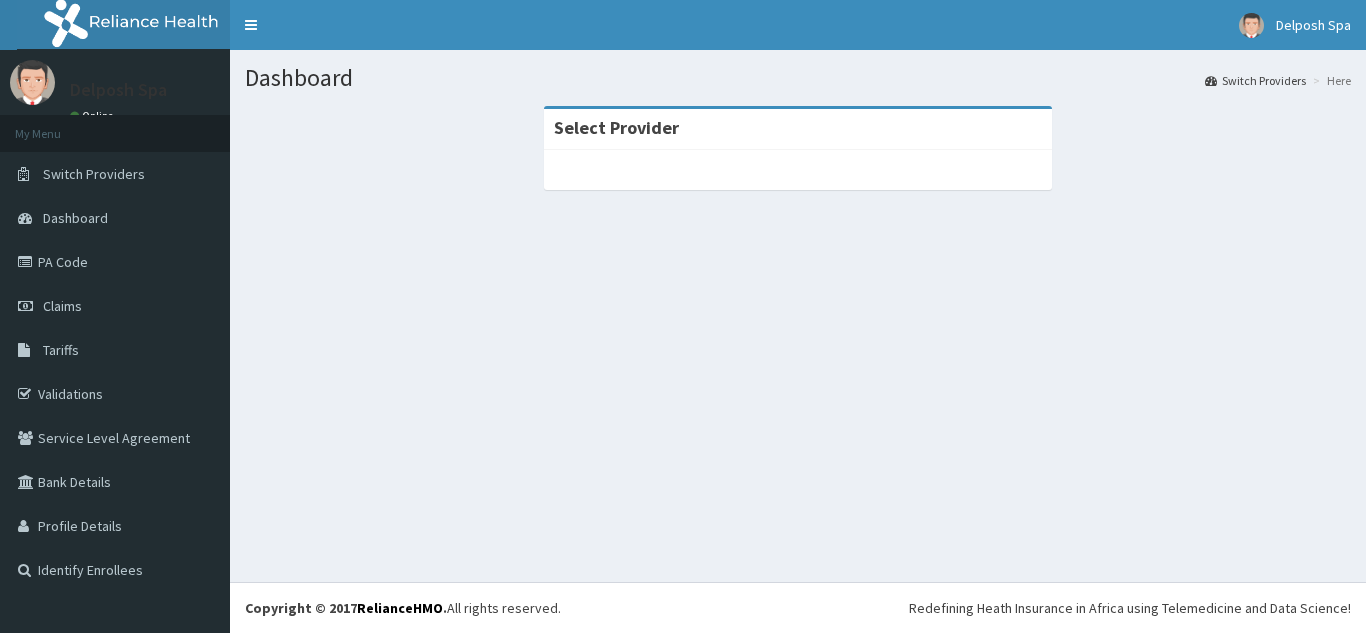 scroll, scrollTop: 0, scrollLeft: 0, axis: both 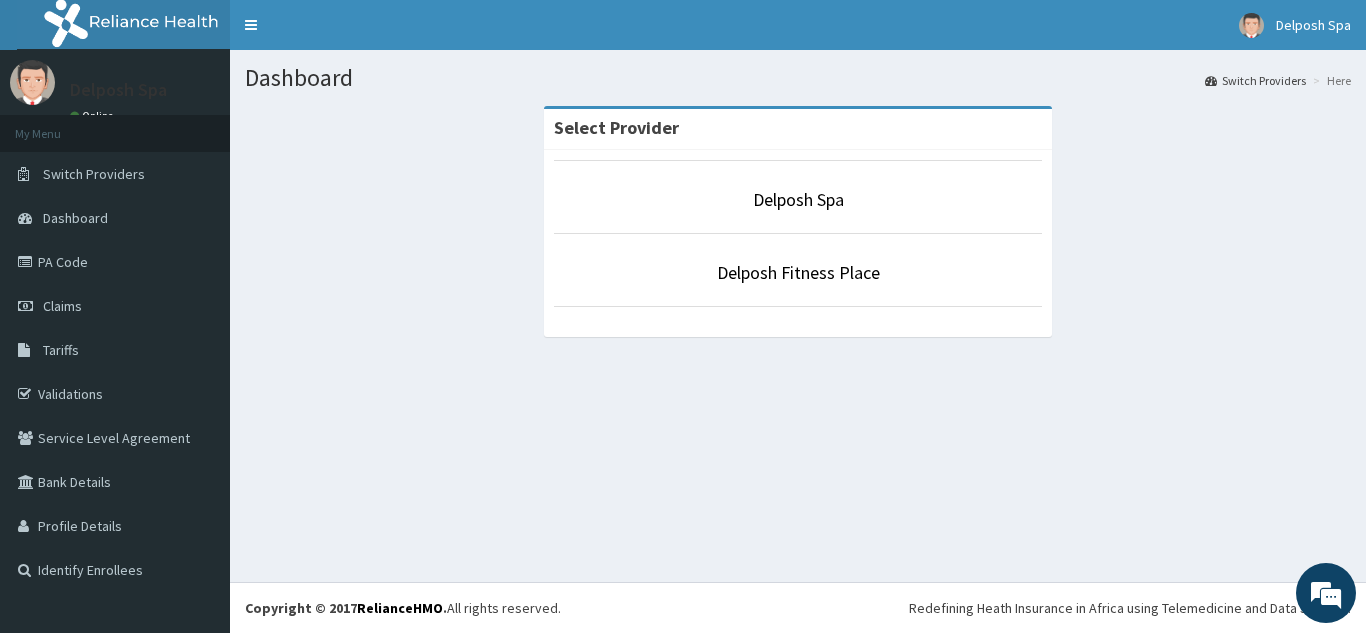 click on "Switch Providers" at bounding box center [94, 174] 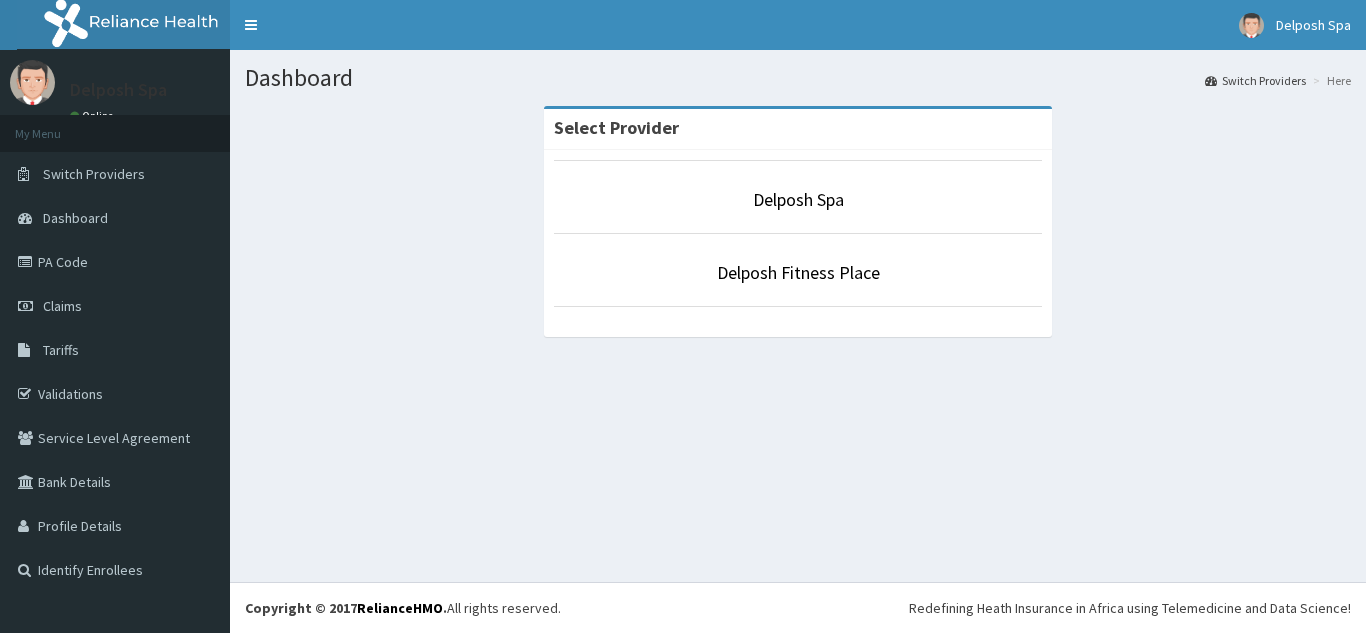 scroll, scrollTop: 0, scrollLeft: 0, axis: both 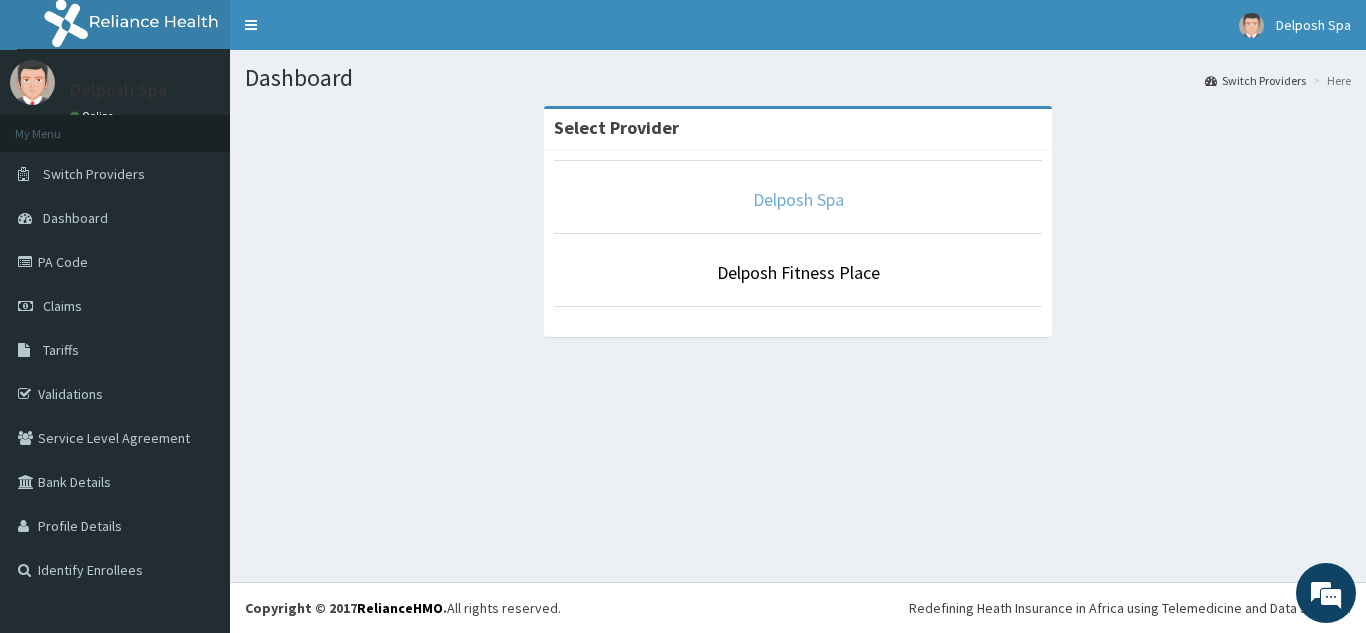 click on "Delposh Spa" at bounding box center [798, 199] 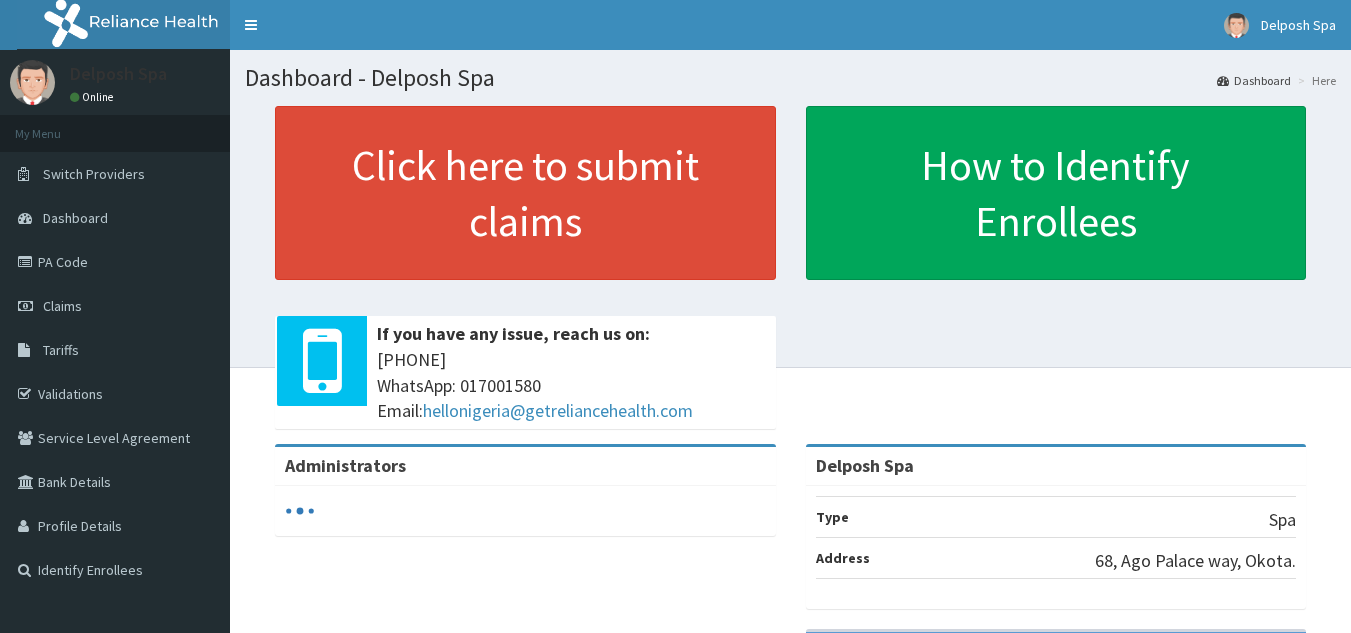 scroll, scrollTop: 0, scrollLeft: 0, axis: both 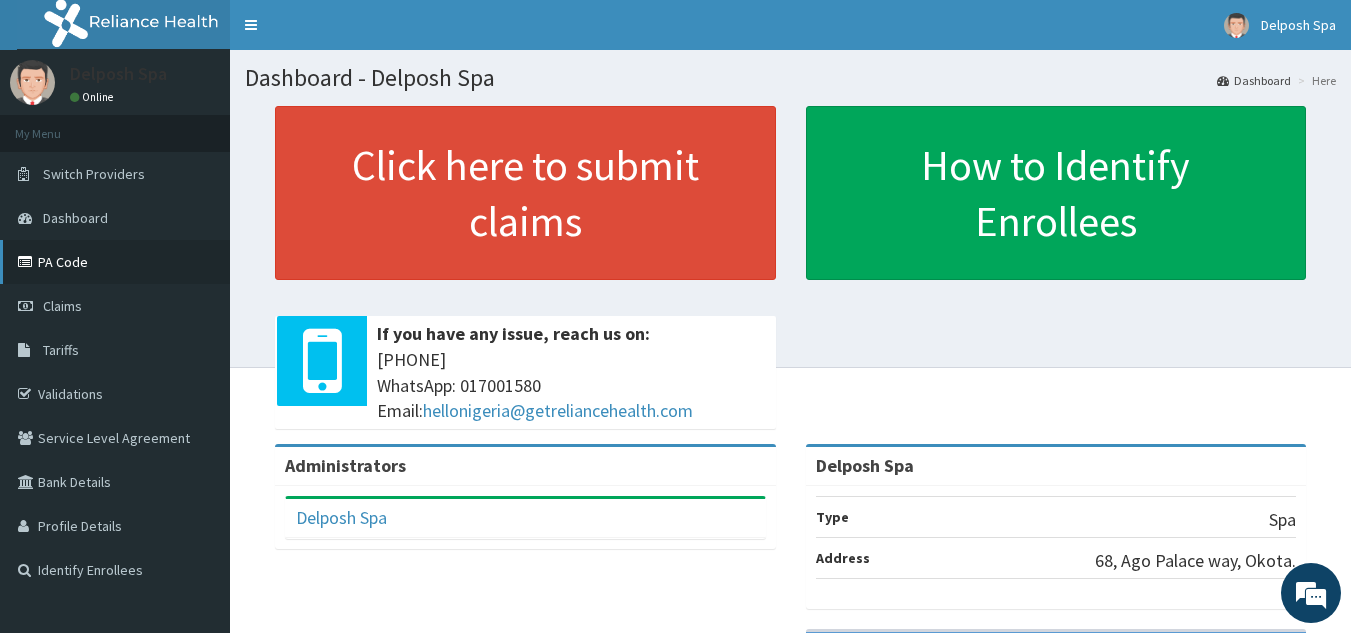 click on "PA Code" at bounding box center [115, 262] 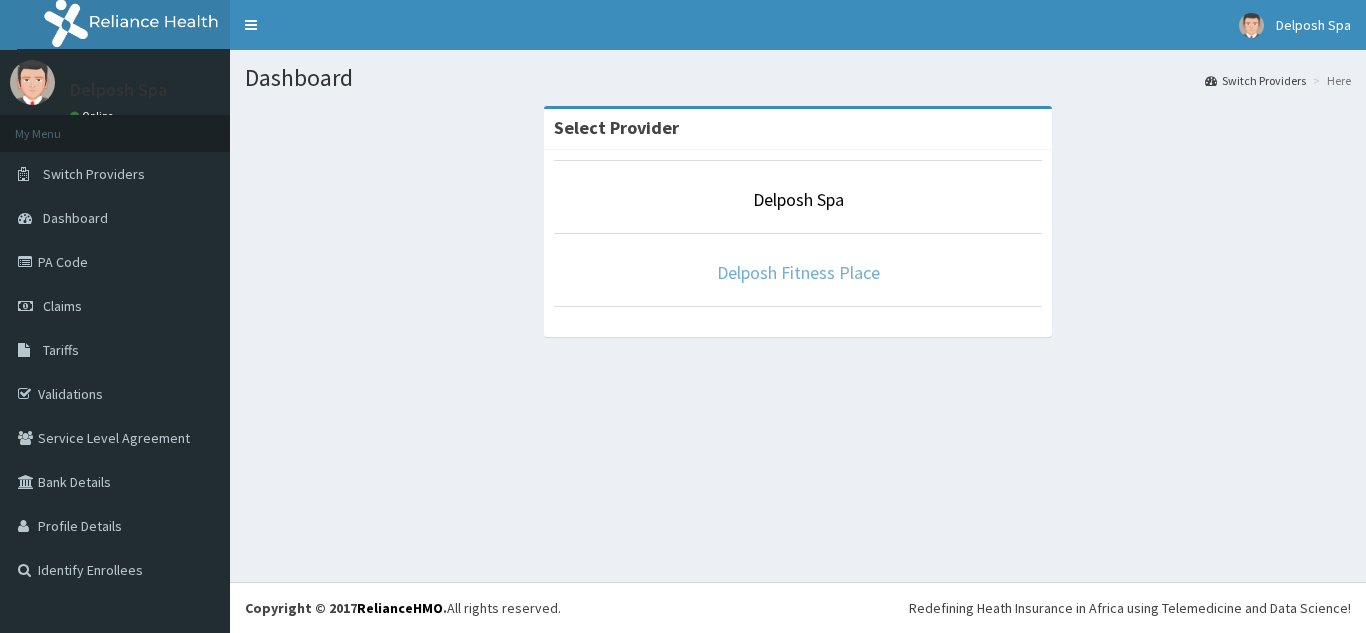 scroll, scrollTop: 0, scrollLeft: 0, axis: both 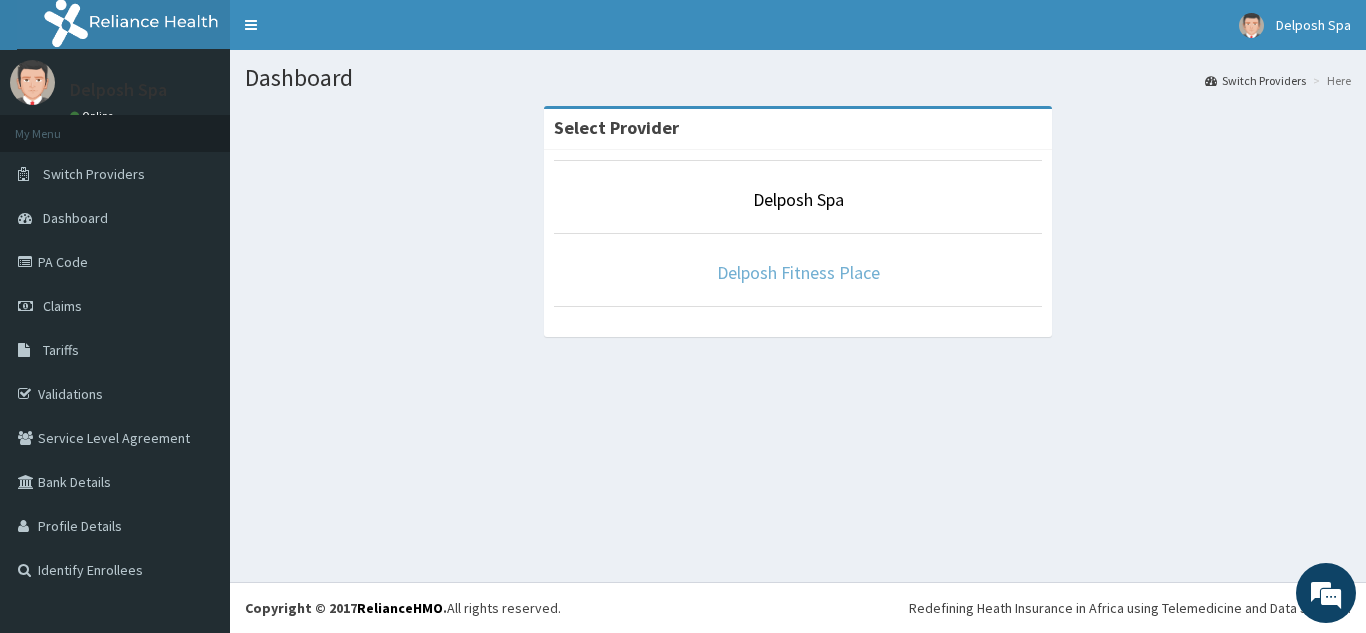 click on "Delposh Fitness Place" at bounding box center [798, 272] 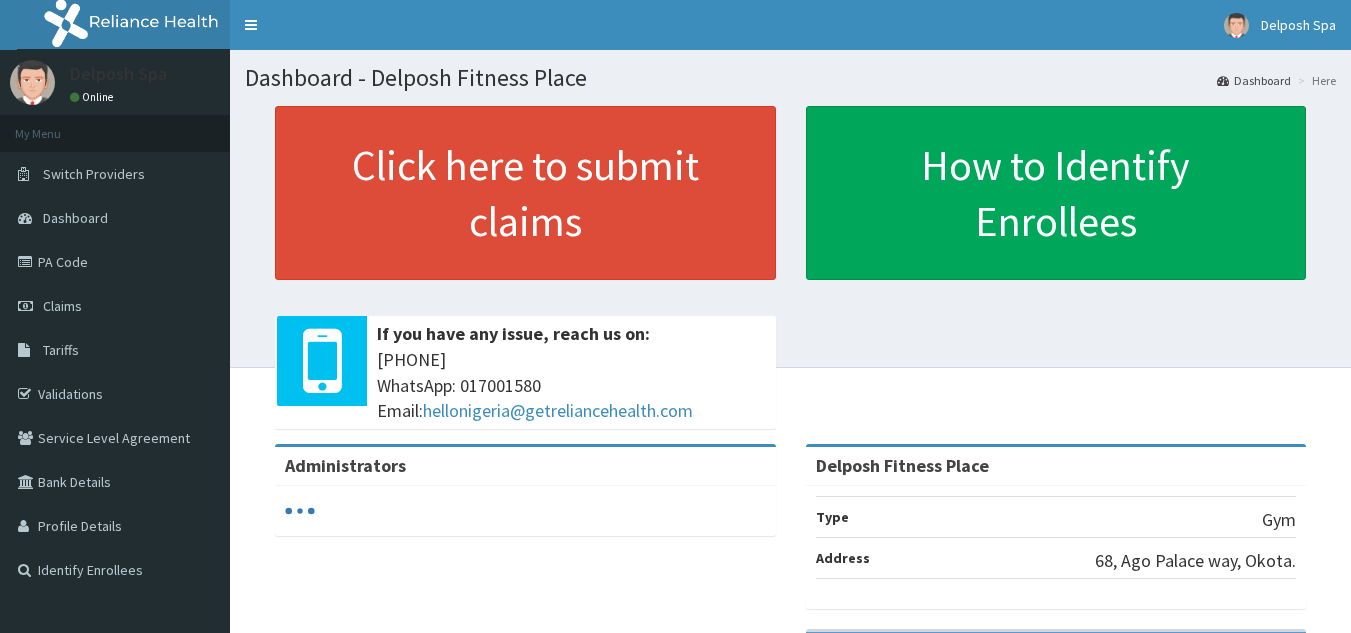 scroll, scrollTop: 0, scrollLeft: 0, axis: both 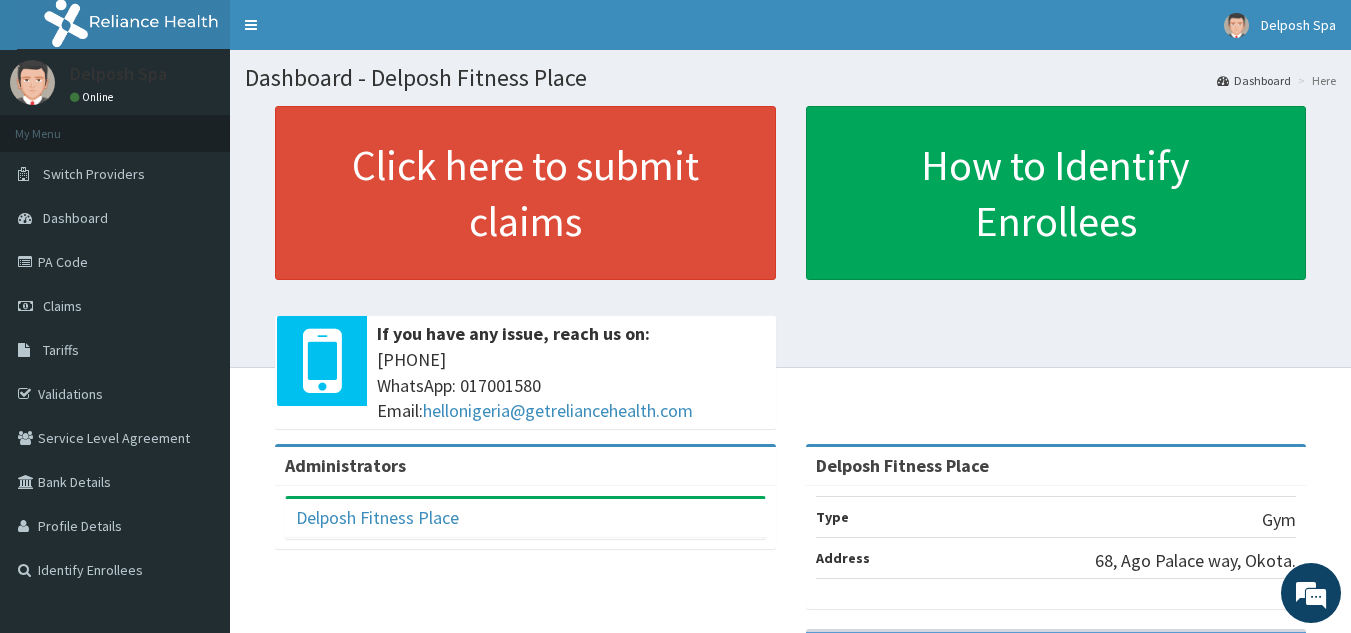 click on "Click here to submit claims
If you have any issue, reach us on:
0700 7354 2623 WhatsApp: 017001580 Email:  hellonigeria@getreliancehealth.com" at bounding box center (525, 275) 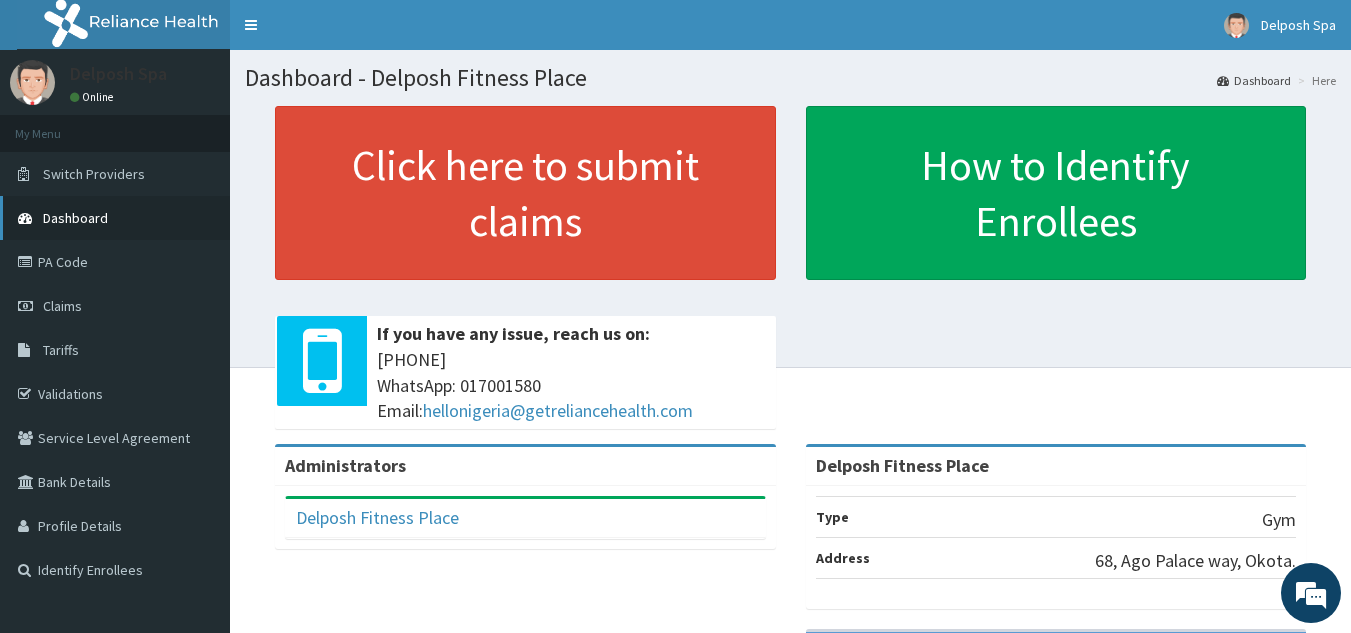 drag, startPoint x: 0, startPoint y: 0, endPoint x: 137, endPoint y: 226, distance: 264.28204 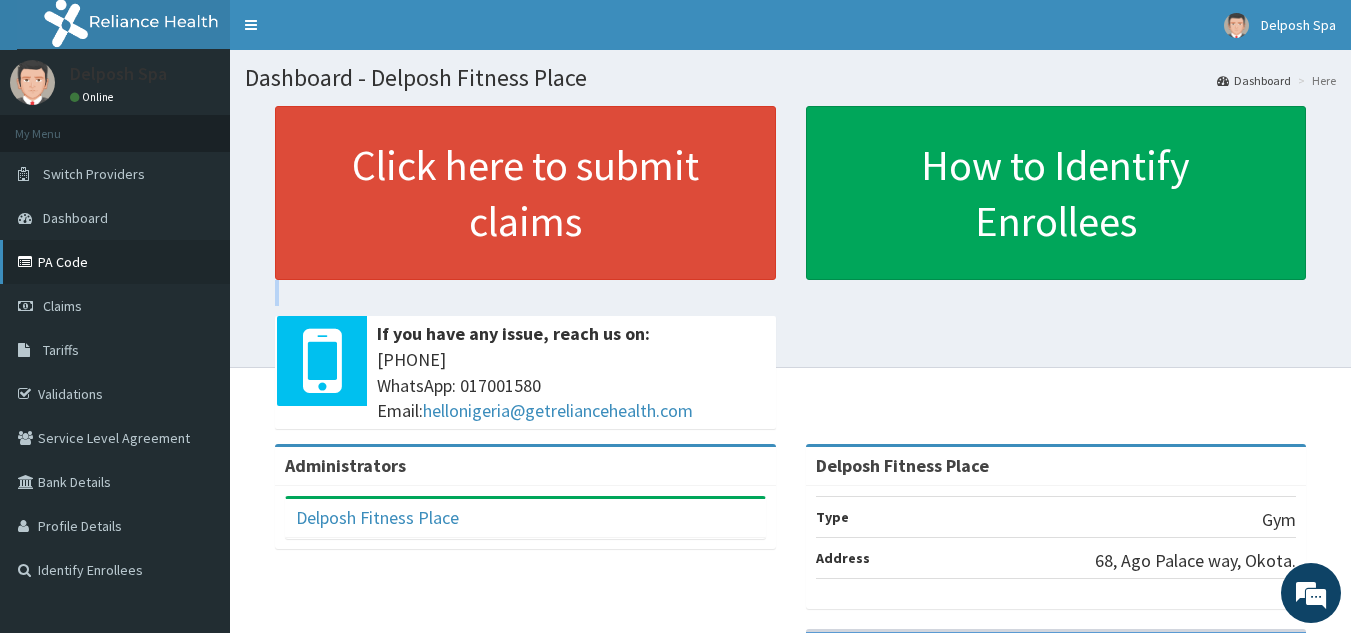 click on "PA Code" at bounding box center [115, 262] 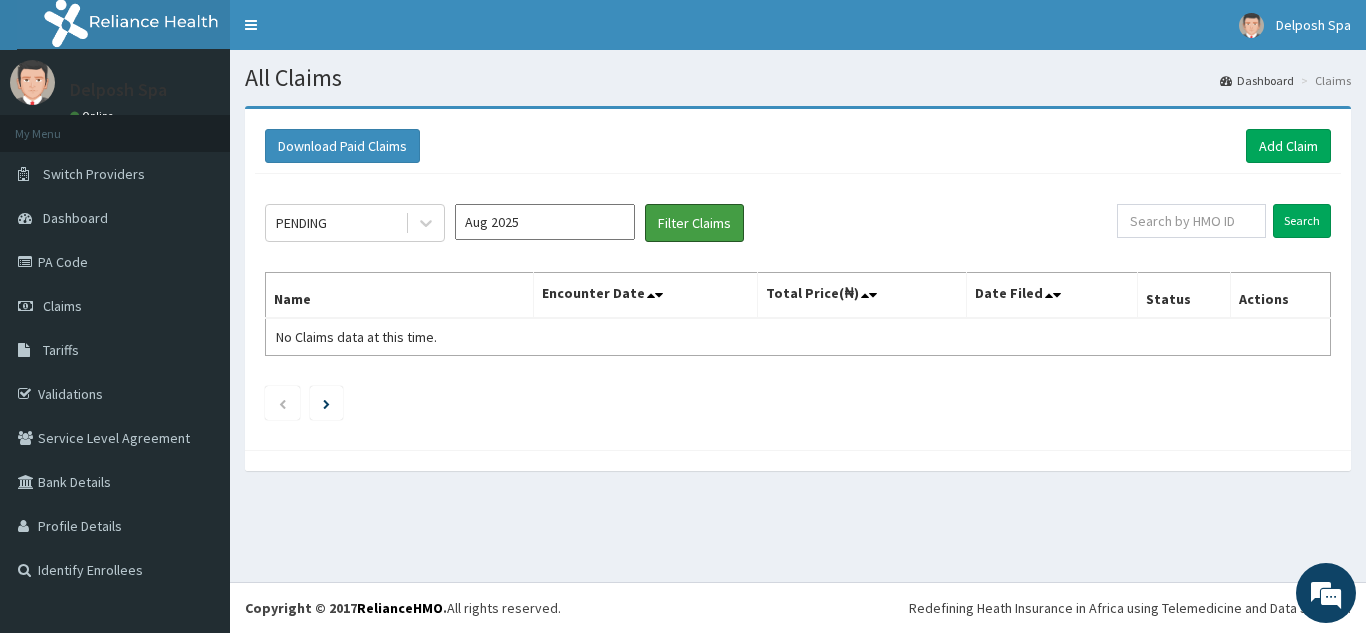 scroll, scrollTop: 0, scrollLeft: 0, axis: both 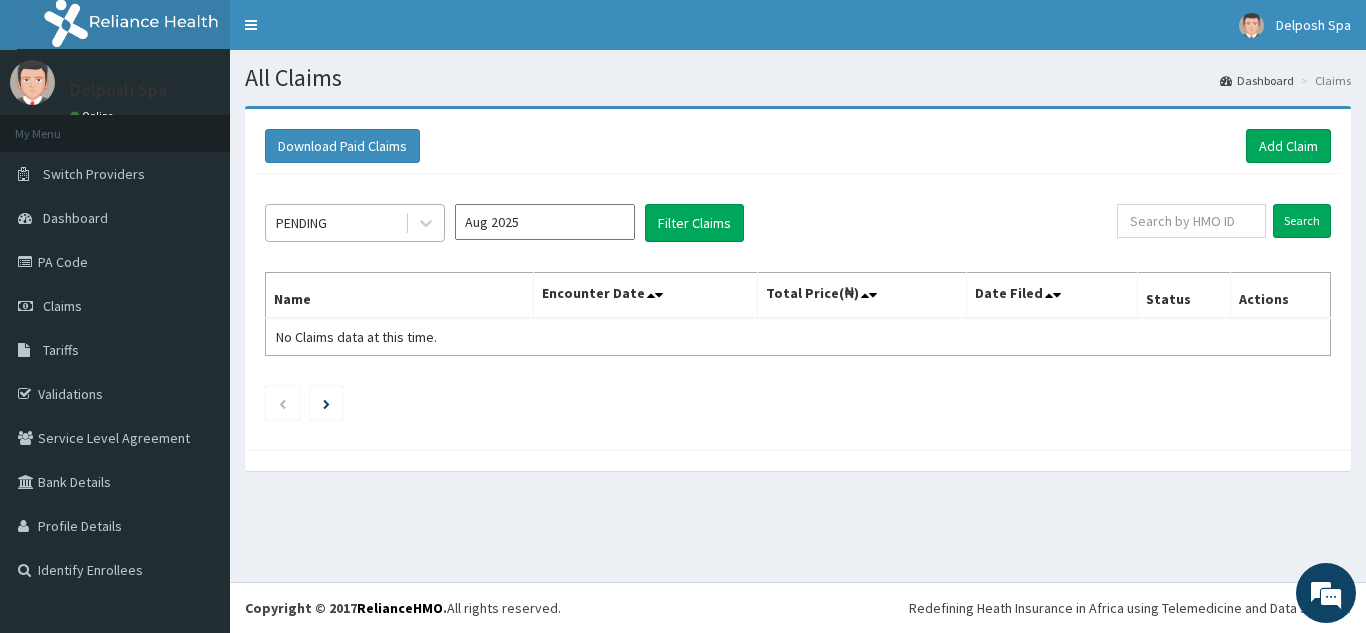 click at bounding box center [424, 223] 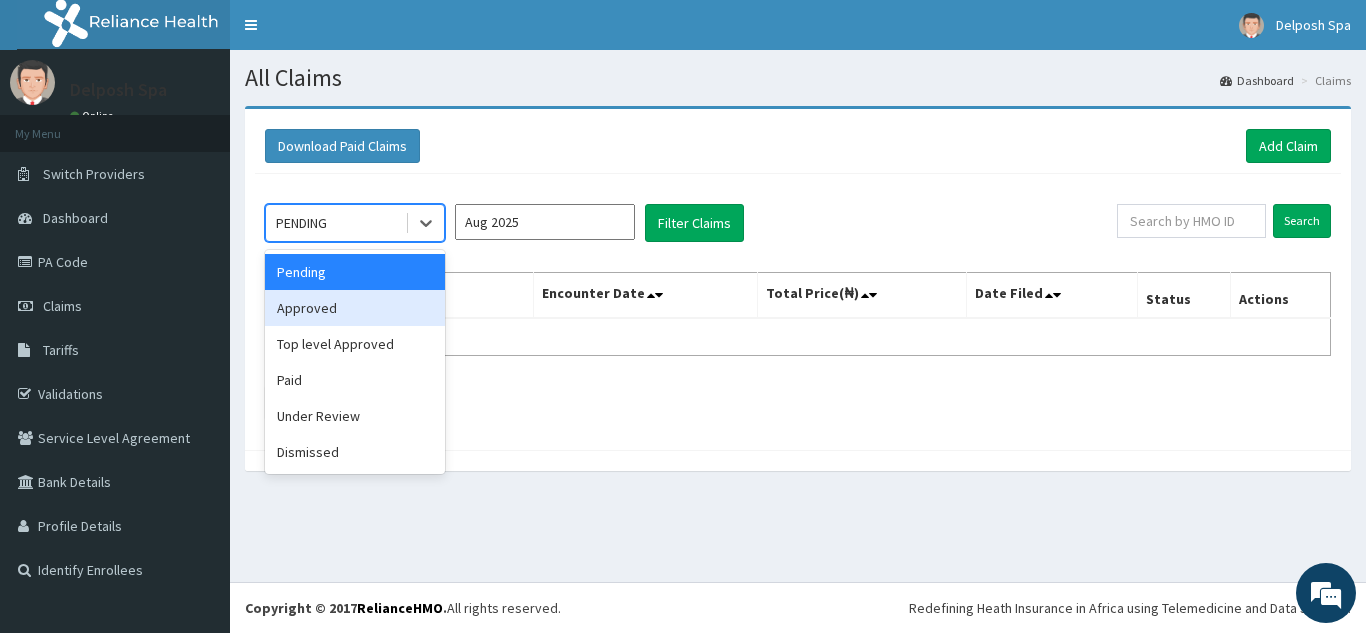click on "Approved" at bounding box center (355, 308) 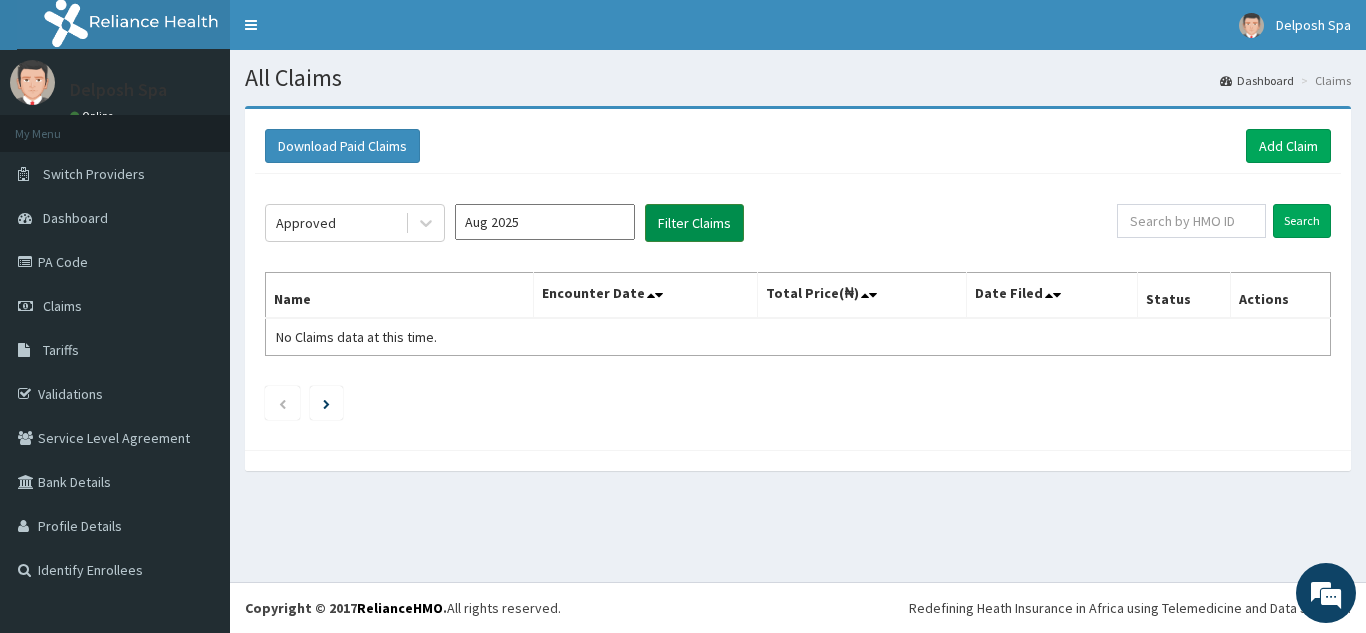 click on "Filter Claims" at bounding box center (694, 223) 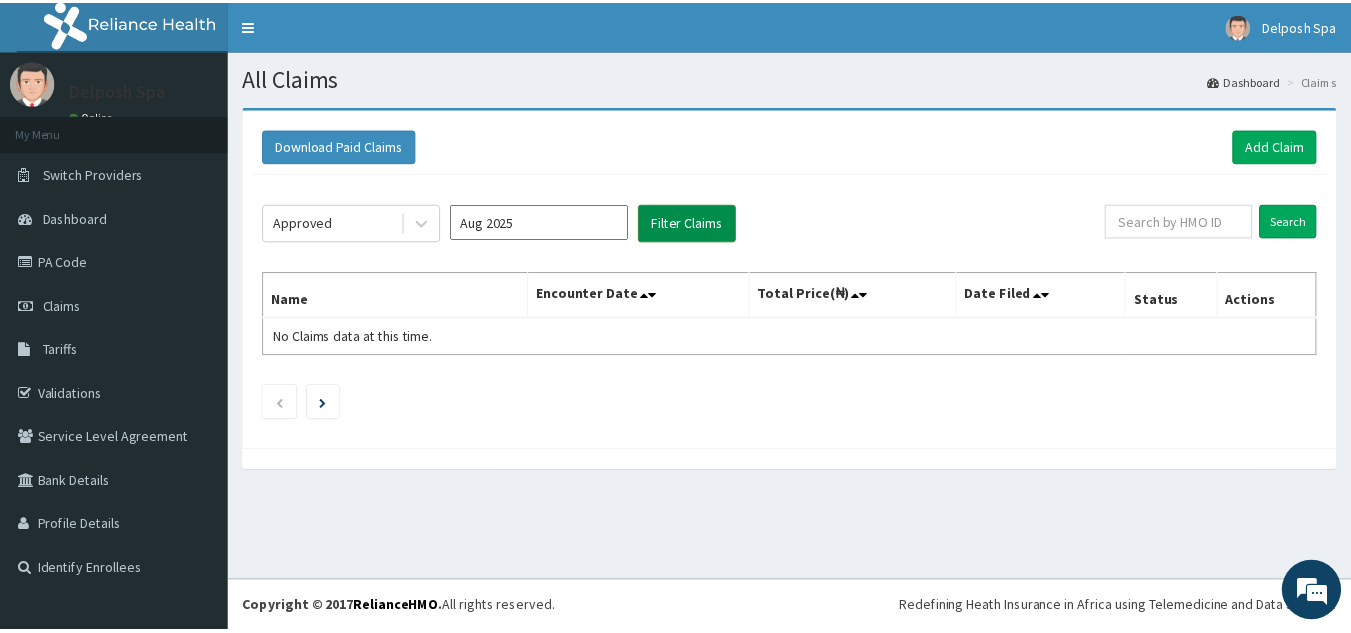 scroll, scrollTop: 0, scrollLeft: 0, axis: both 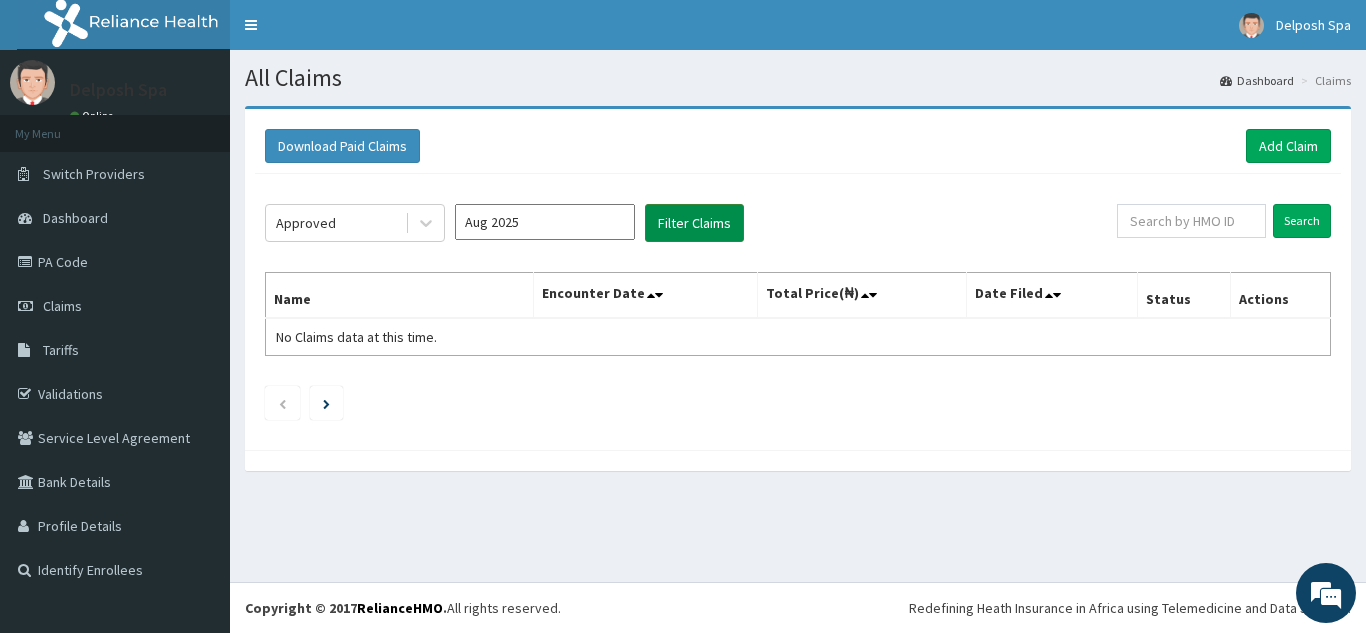 click on "Filter Claims" at bounding box center [694, 223] 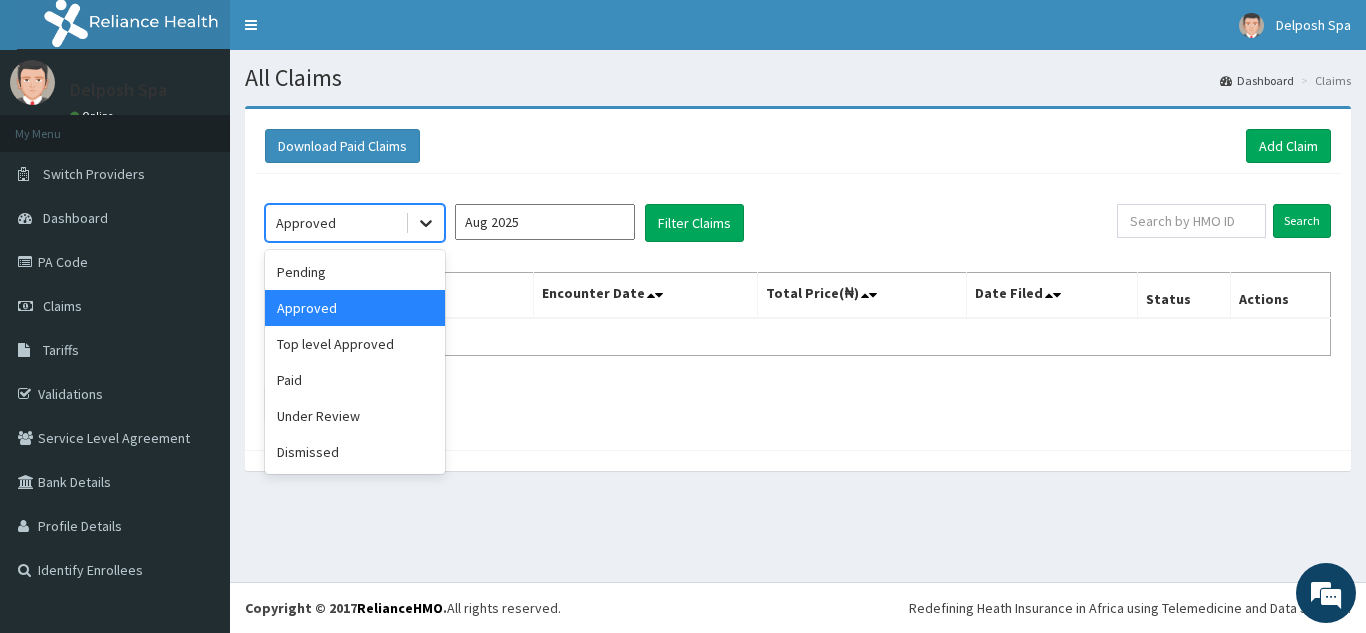 click 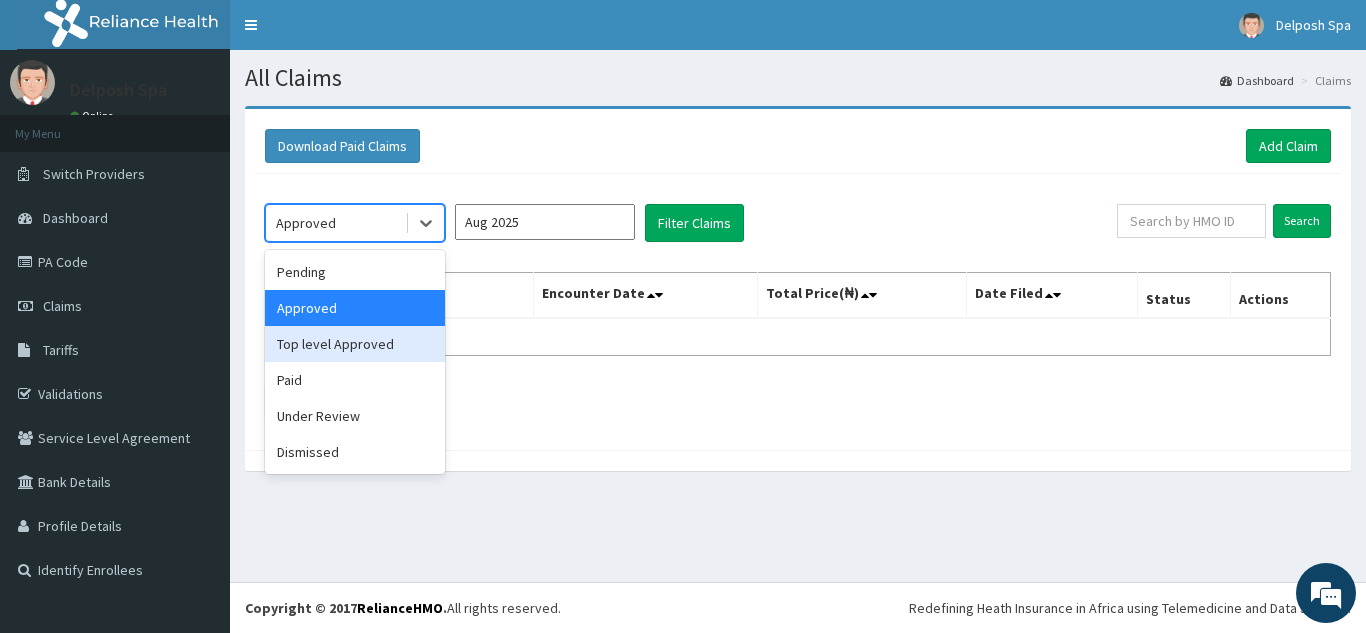 click on "Top level Approved" at bounding box center [355, 344] 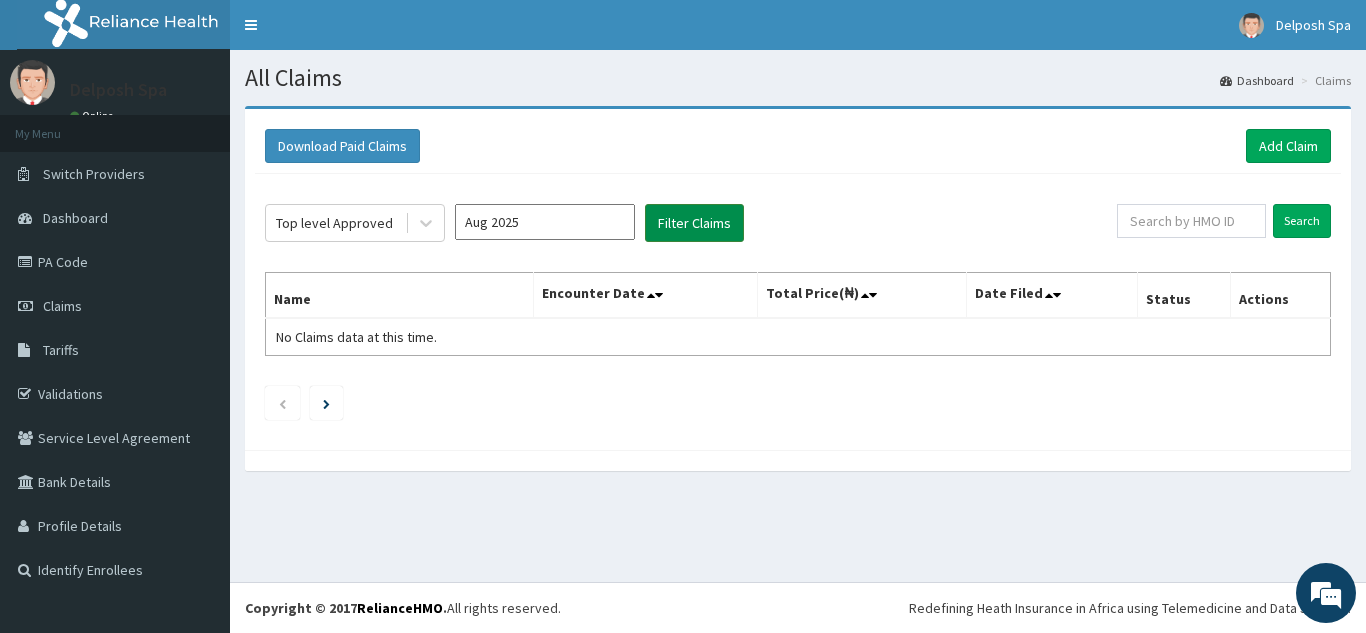 click on "Filter Claims" at bounding box center (694, 223) 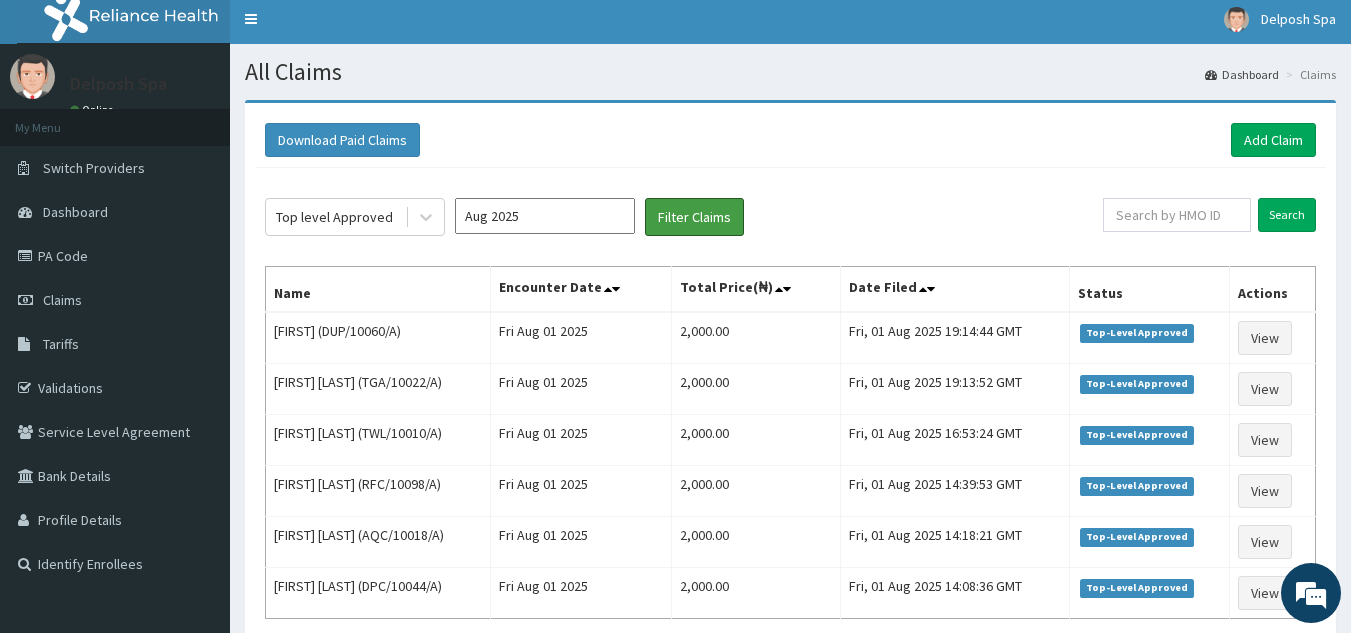 scroll, scrollTop: 0, scrollLeft: 0, axis: both 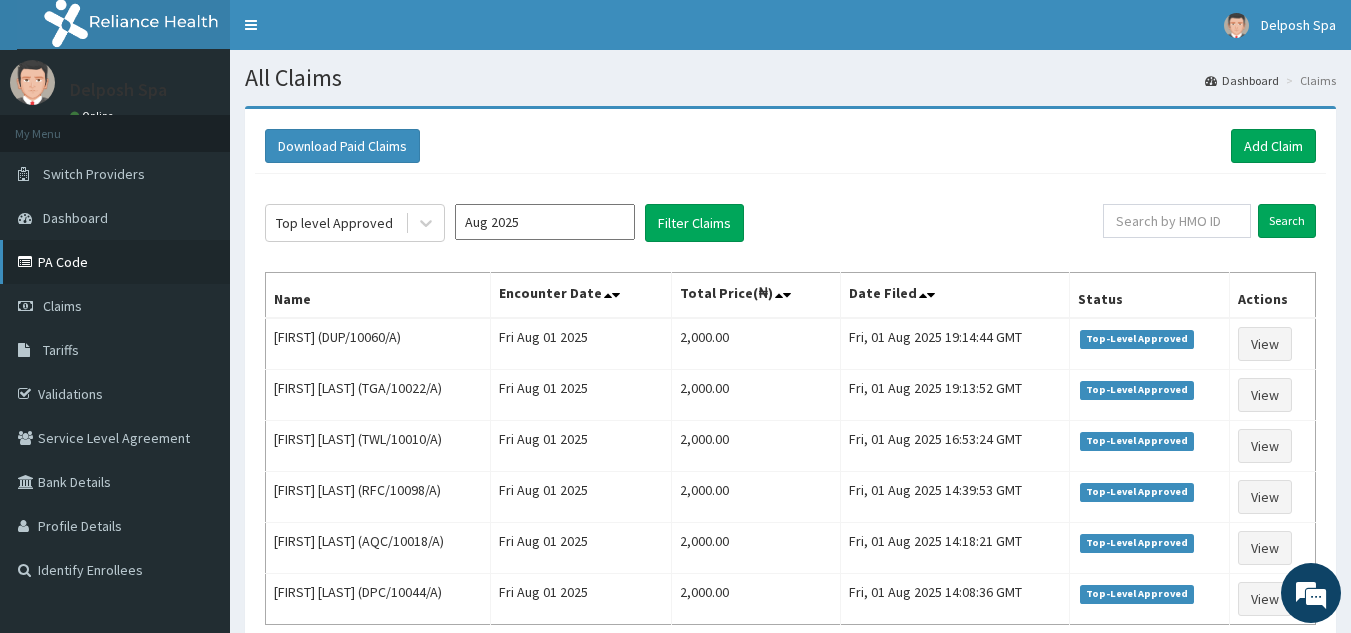 click on "PA Code" at bounding box center [115, 262] 